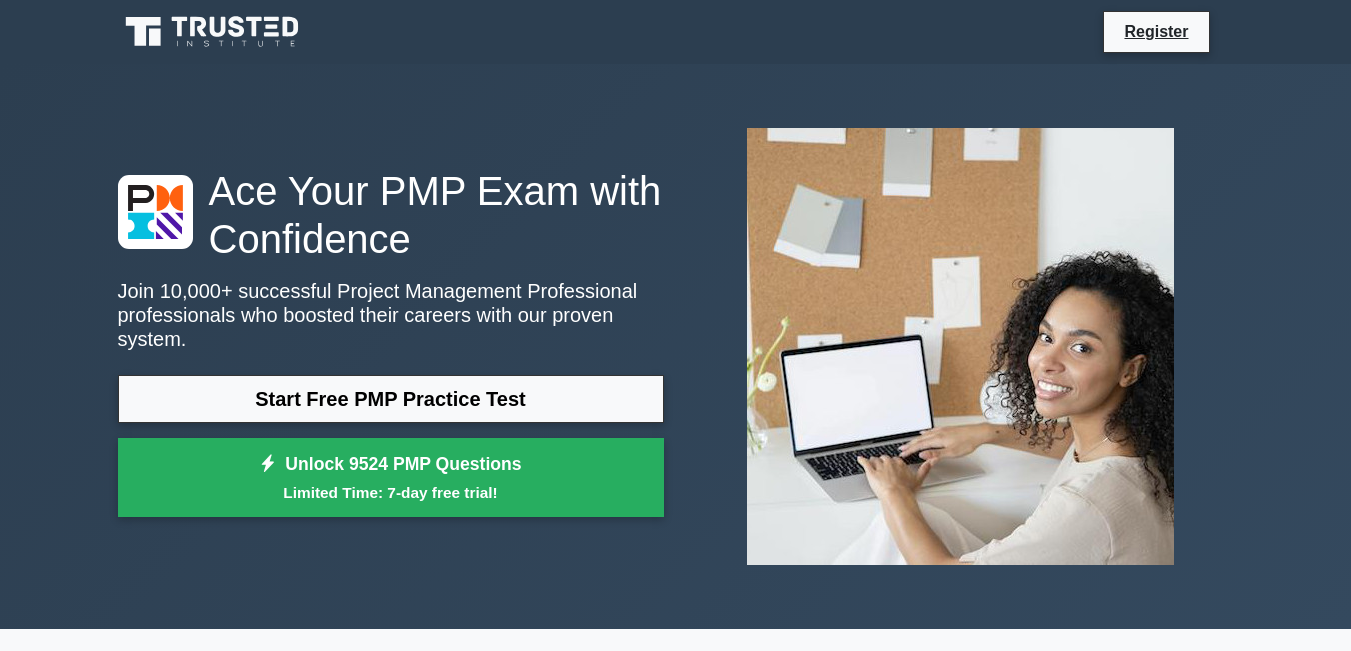 scroll, scrollTop: 0, scrollLeft: 0, axis: both 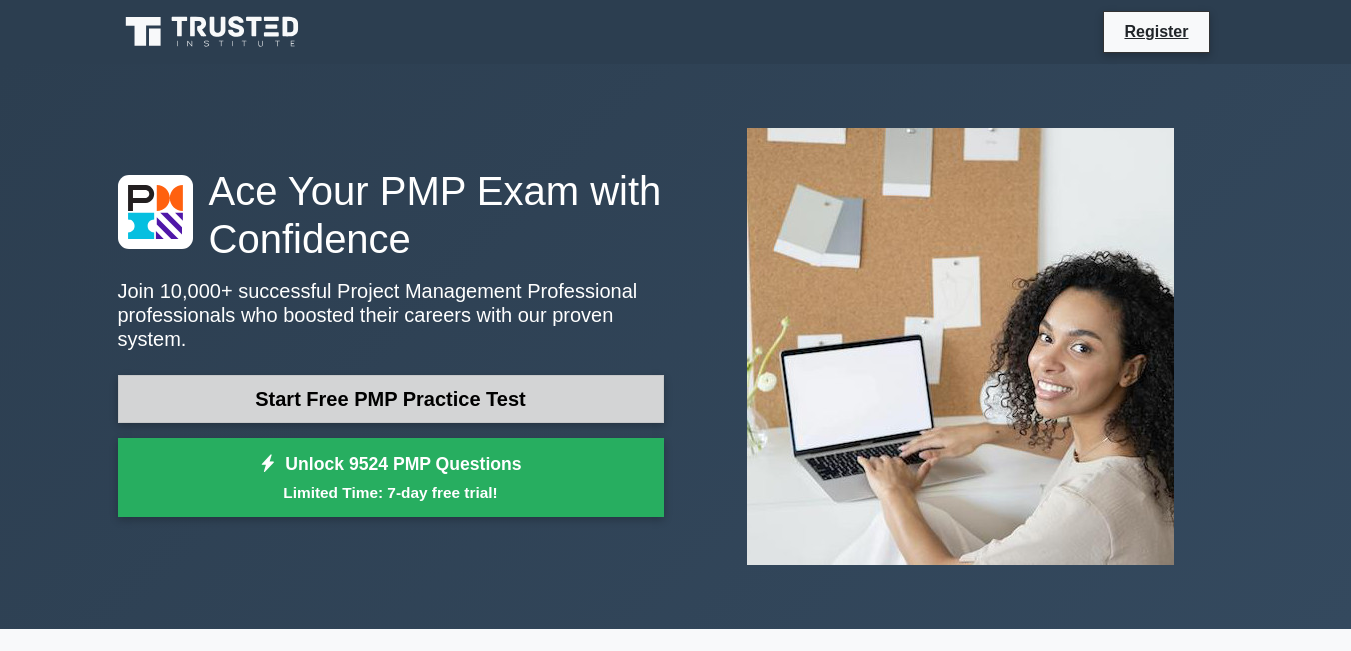 click on "Start Free PMP Practice Test" at bounding box center [391, 399] 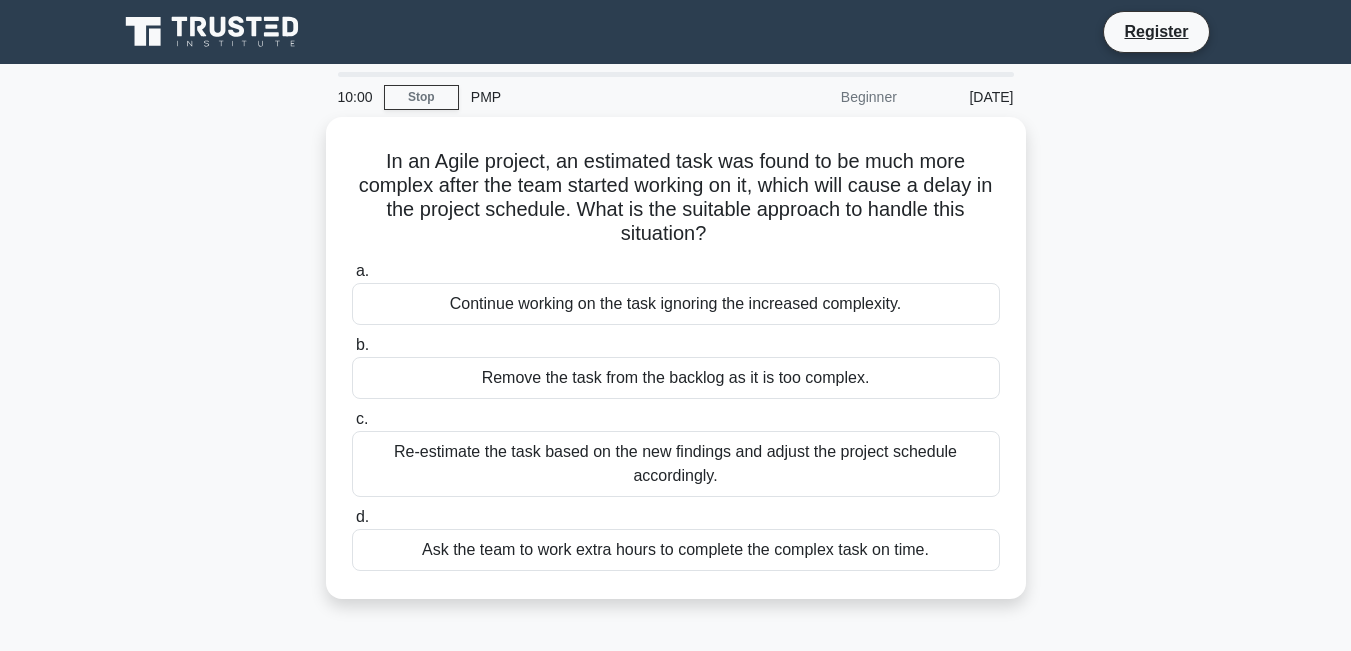 scroll, scrollTop: 0, scrollLeft: 0, axis: both 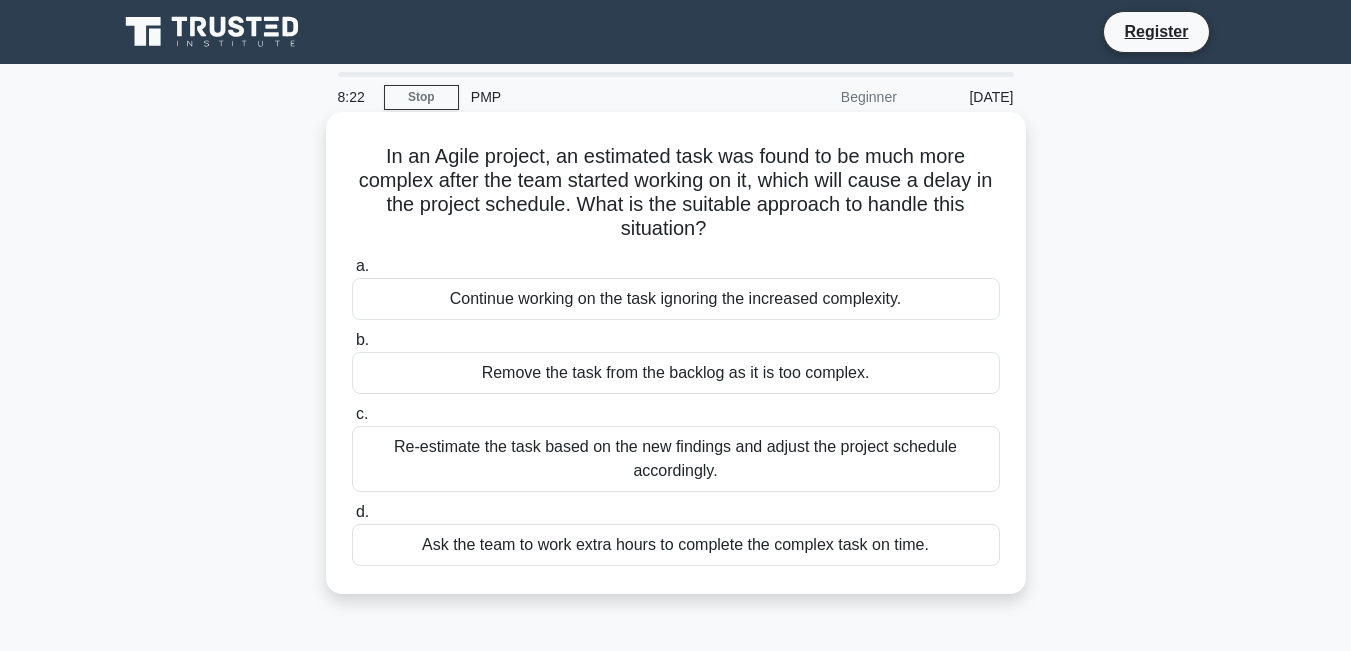 click on "Re-estimate the task based on the new findings and adjust the project schedule accordingly." at bounding box center (676, 459) 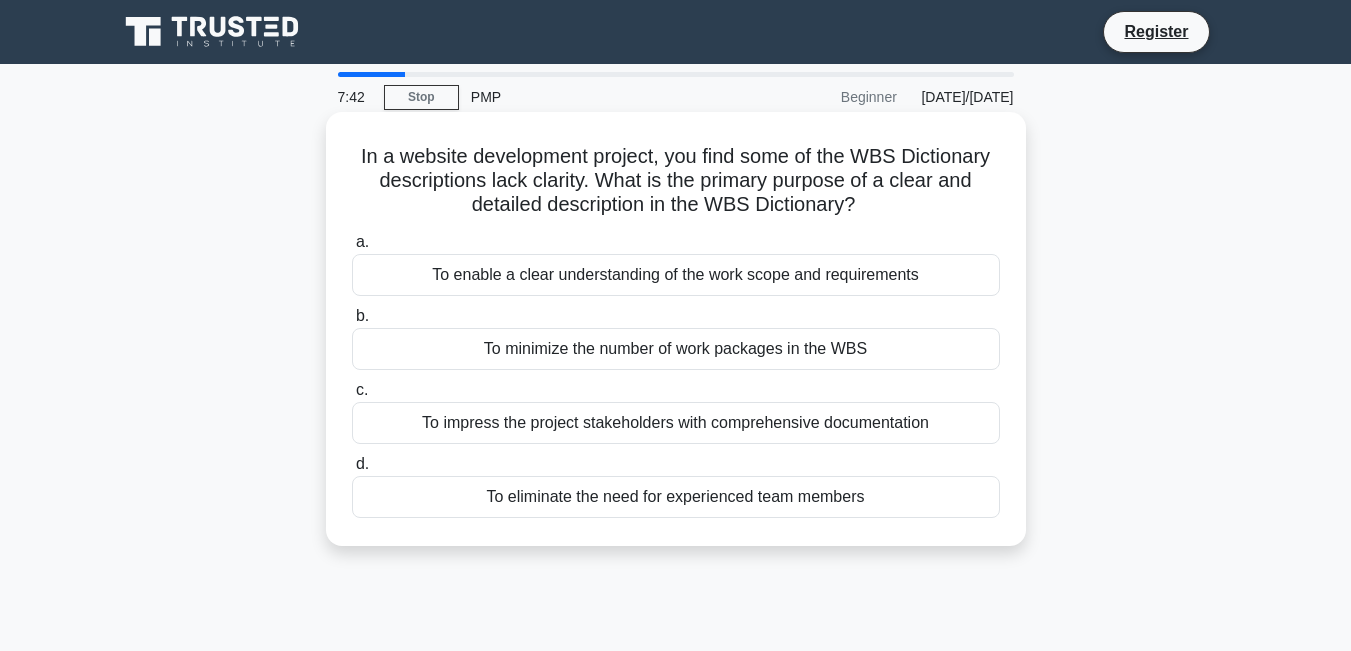 click on "To enable a clear understanding of the work scope and requirements" at bounding box center (676, 275) 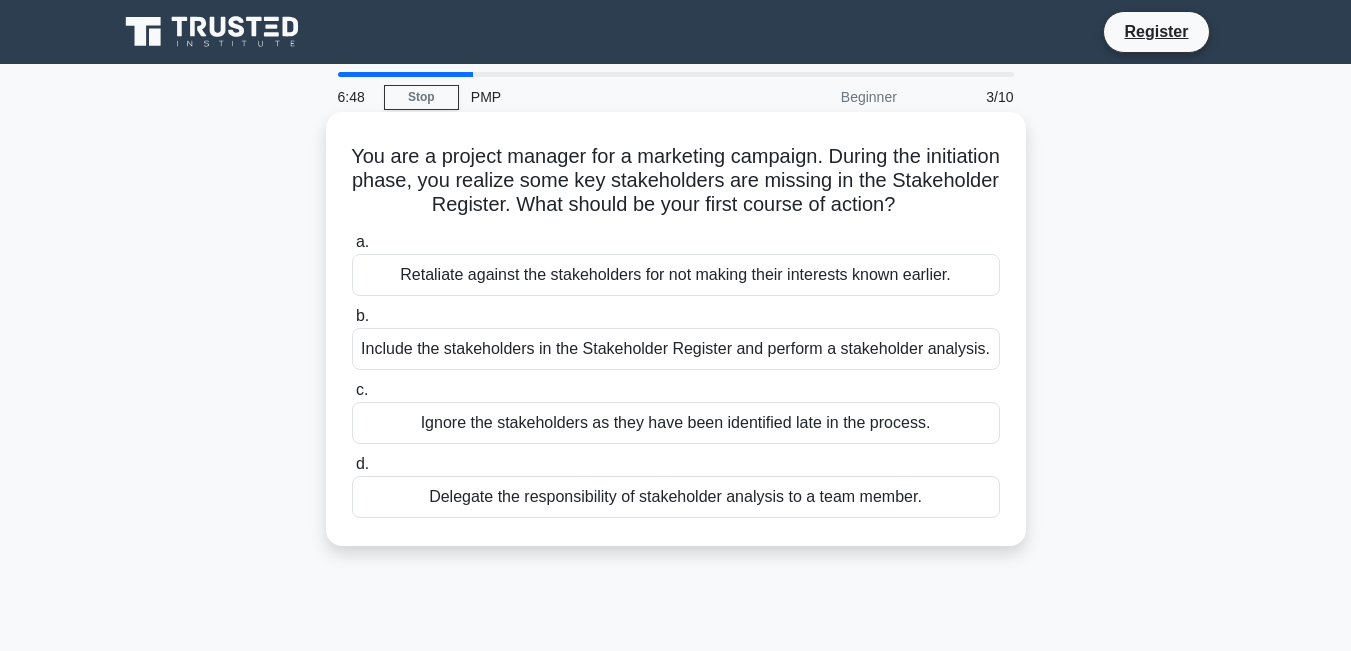click on "Include the stakeholders in the Stakeholder Register and perform a stakeholder analysis." at bounding box center (676, 349) 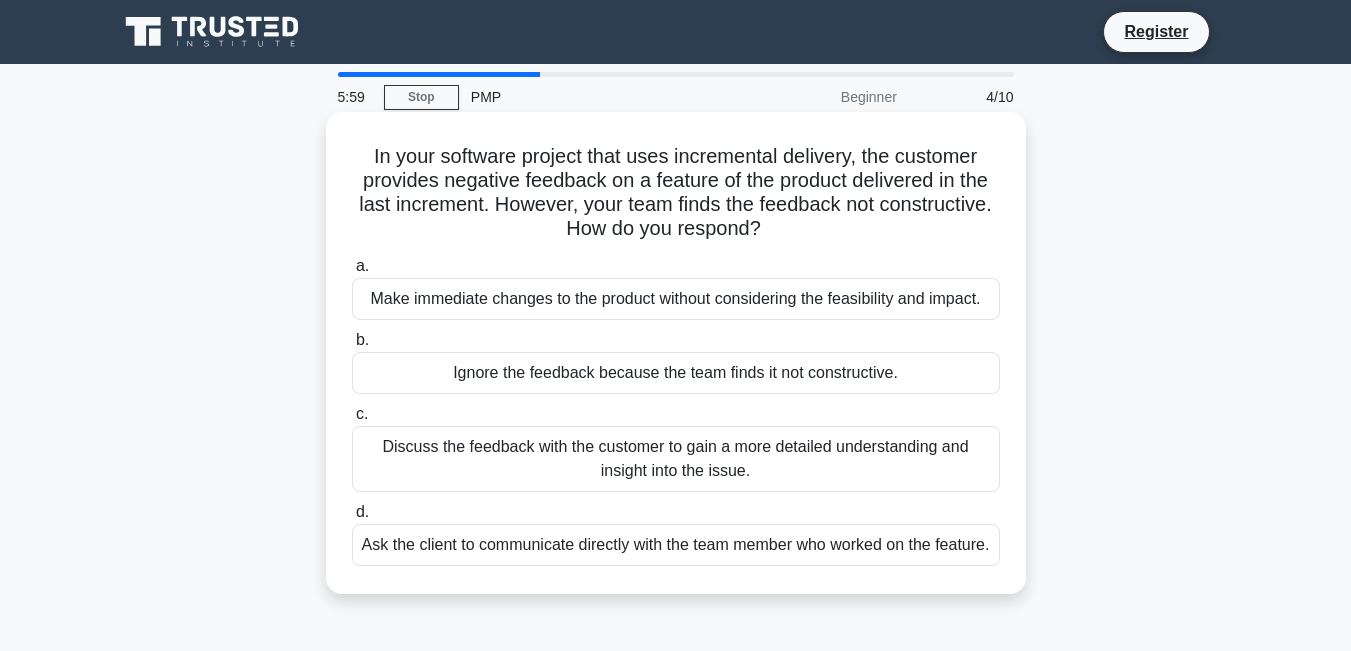 drag, startPoint x: 637, startPoint y: 331, endPoint x: 396, endPoint y: 457, distance: 271.95035 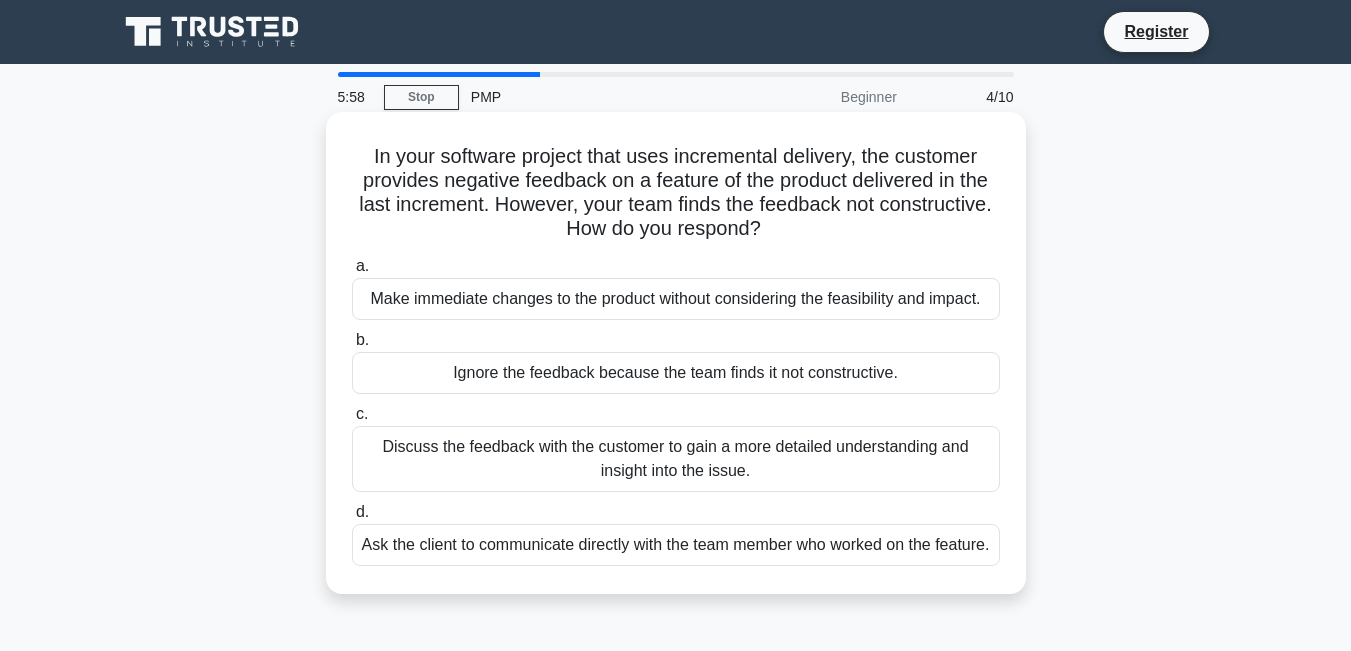 click on "Discuss the feedback with the customer to gain a more detailed understanding and insight into the issue." at bounding box center [676, 459] 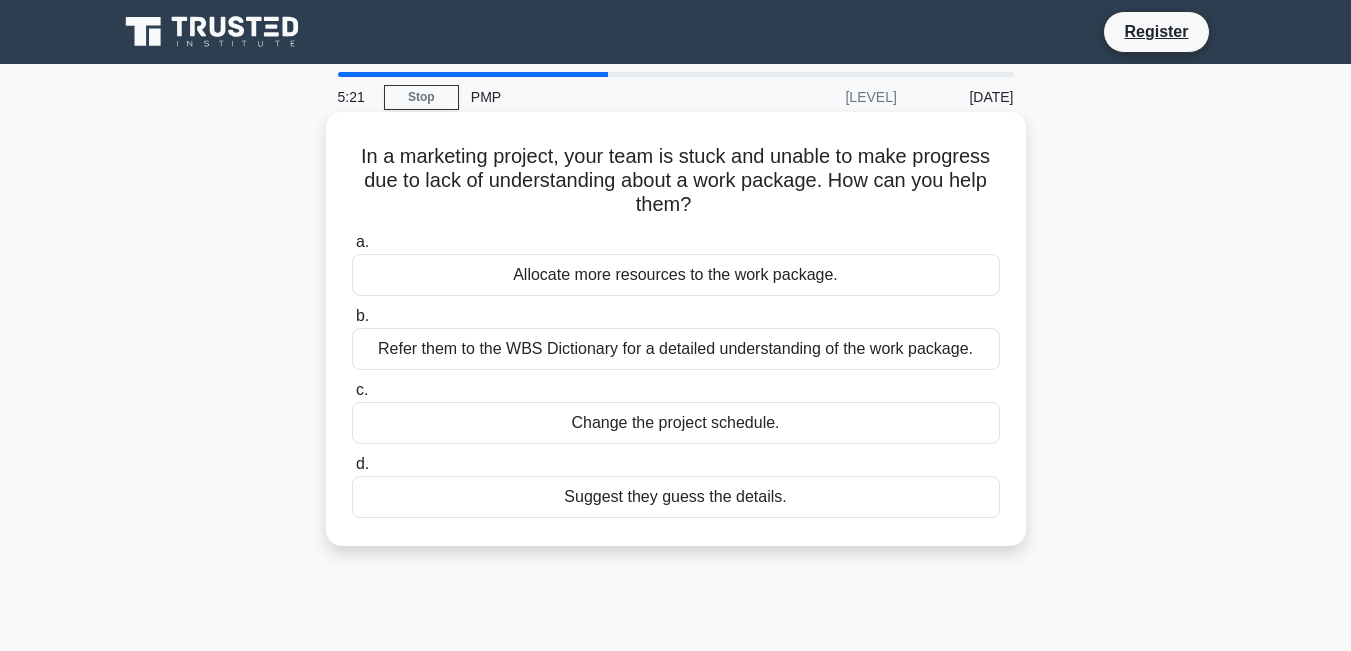 click on "Refer them to the WBS Dictionary for a detailed understanding of the work package." at bounding box center (676, 349) 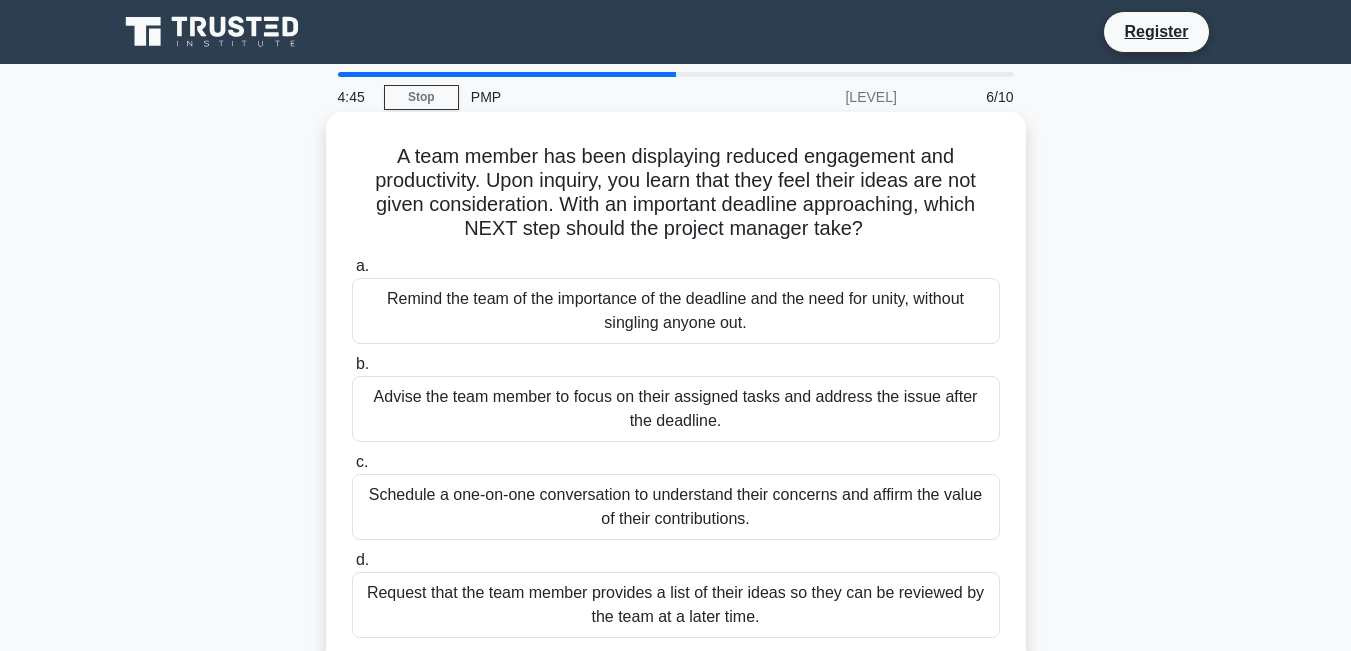 click on "Remind the team of the importance of the deadline and the need for unity, without singling anyone out." at bounding box center [676, 311] 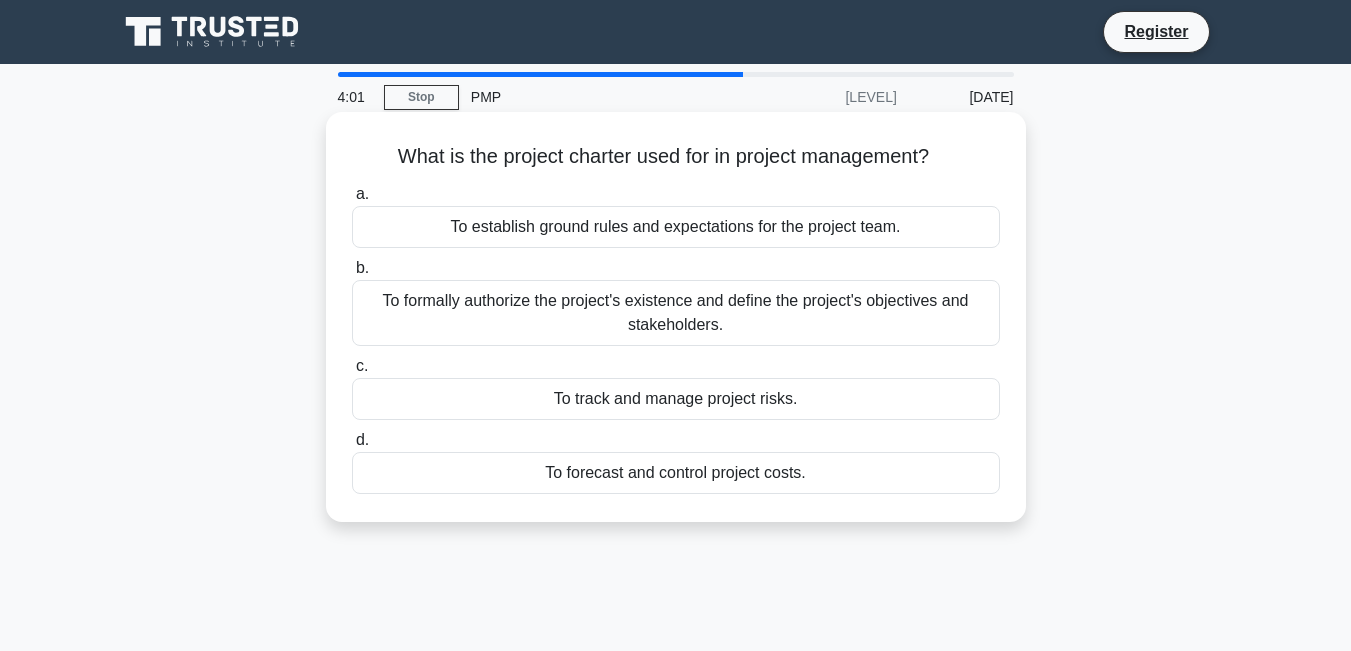 click on "To formally authorize the project's existence and define the project's objectives and stakeholders." at bounding box center (676, 313) 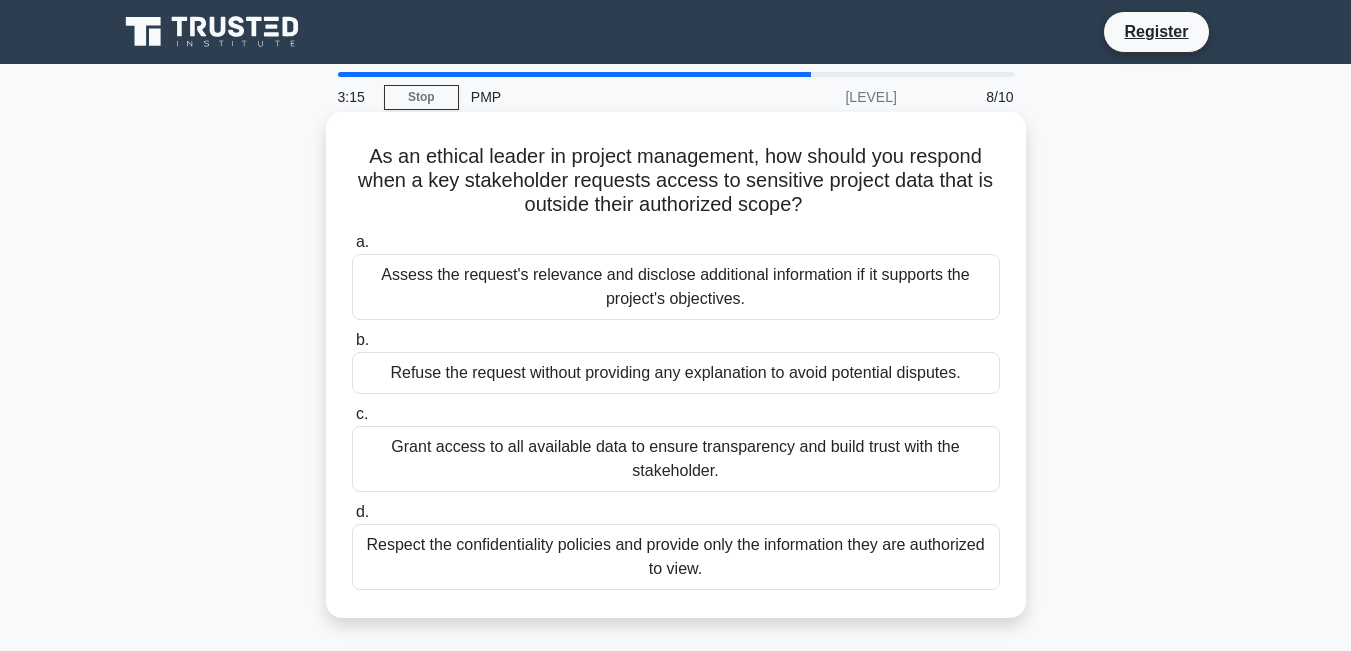 click on "Respect the confidentiality policies and provide only the information they are authorized to view." at bounding box center [676, 557] 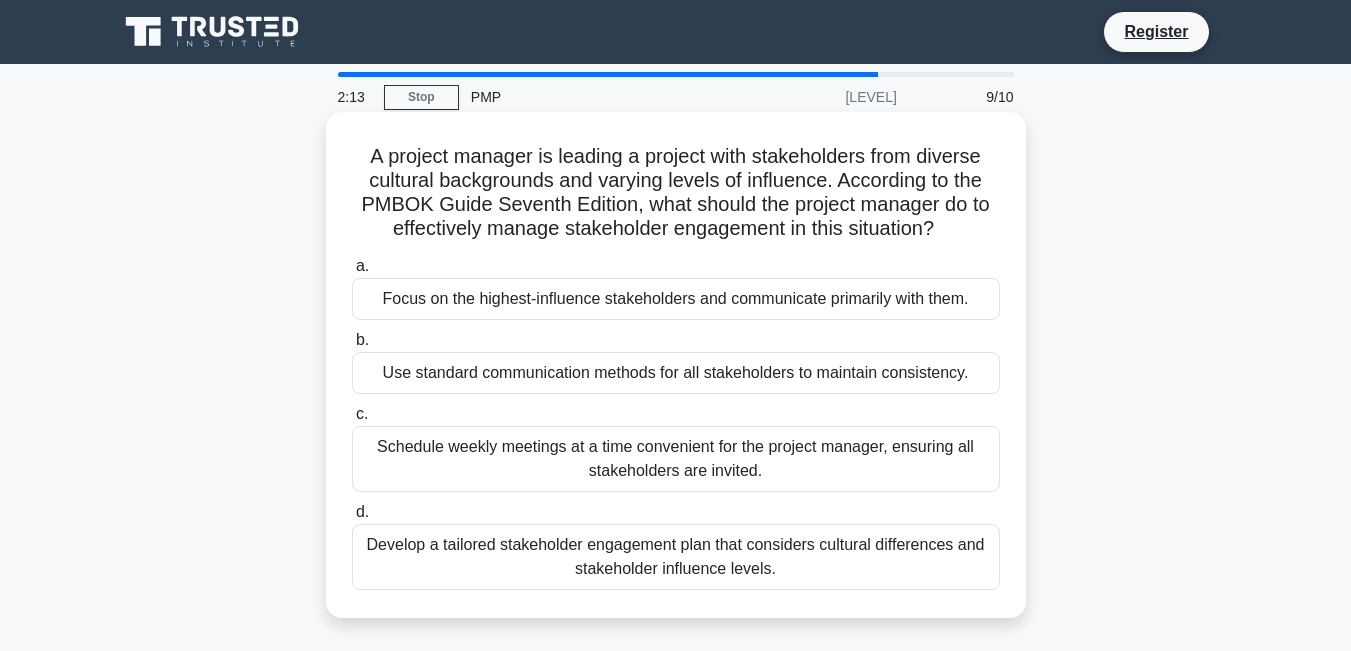 click on "Develop a tailored stakeholder engagement plan that considers cultural differences and stakeholder influence levels." at bounding box center (676, 557) 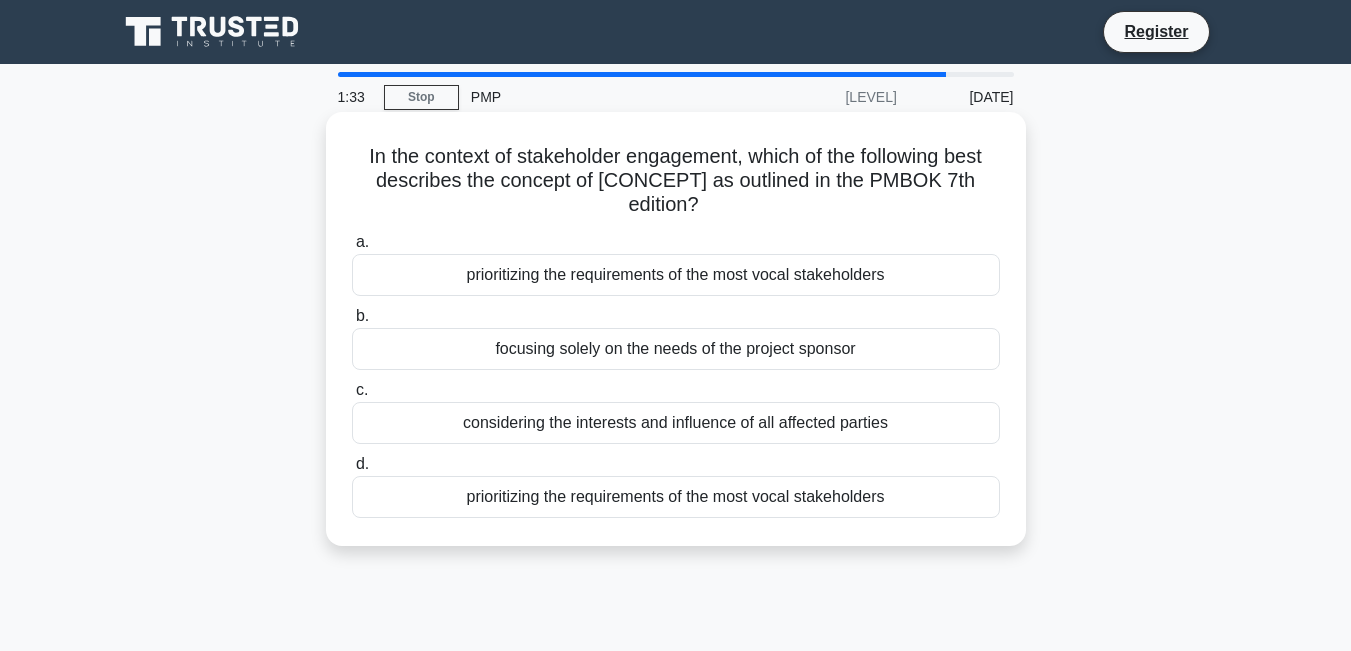 click on "considering the interests and influence of all affected parties" at bounding box center (676, 423) 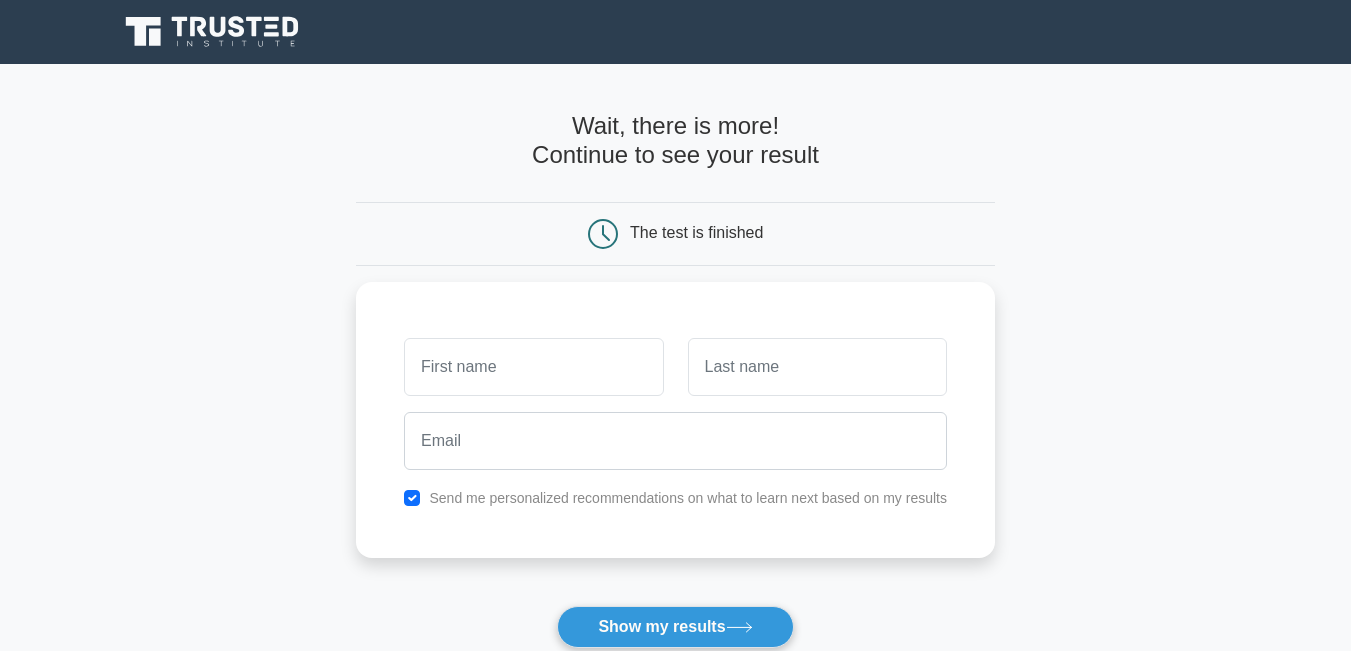 scroll, scrollTop: 0, scrollLeft: 0, axis: both 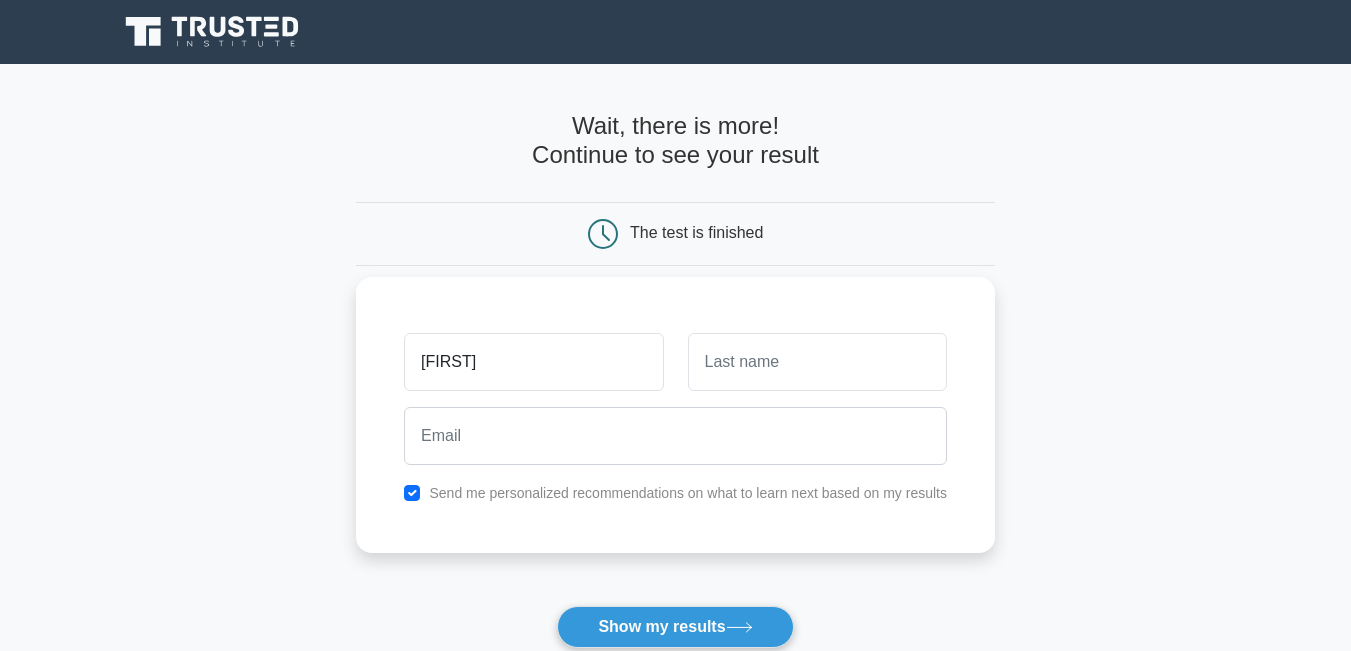 type on "EMMANUEL" 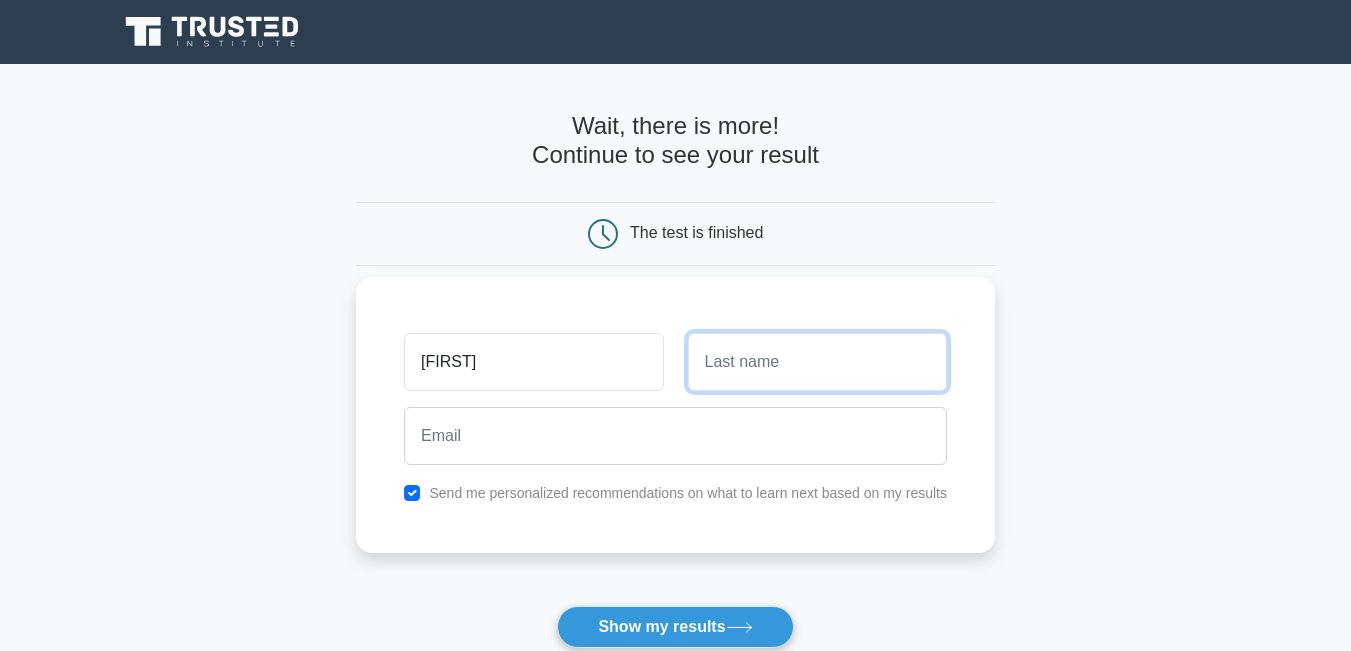 click at bounding box center [817, 362] 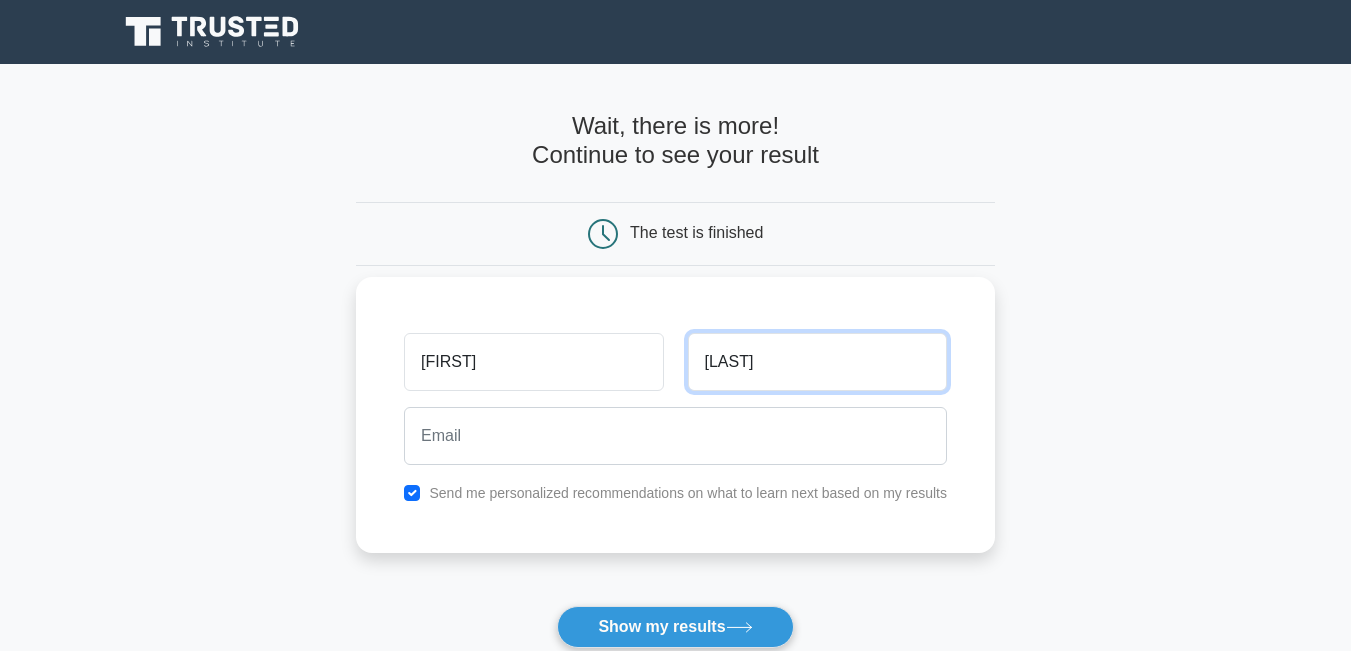 type on "NGALA" 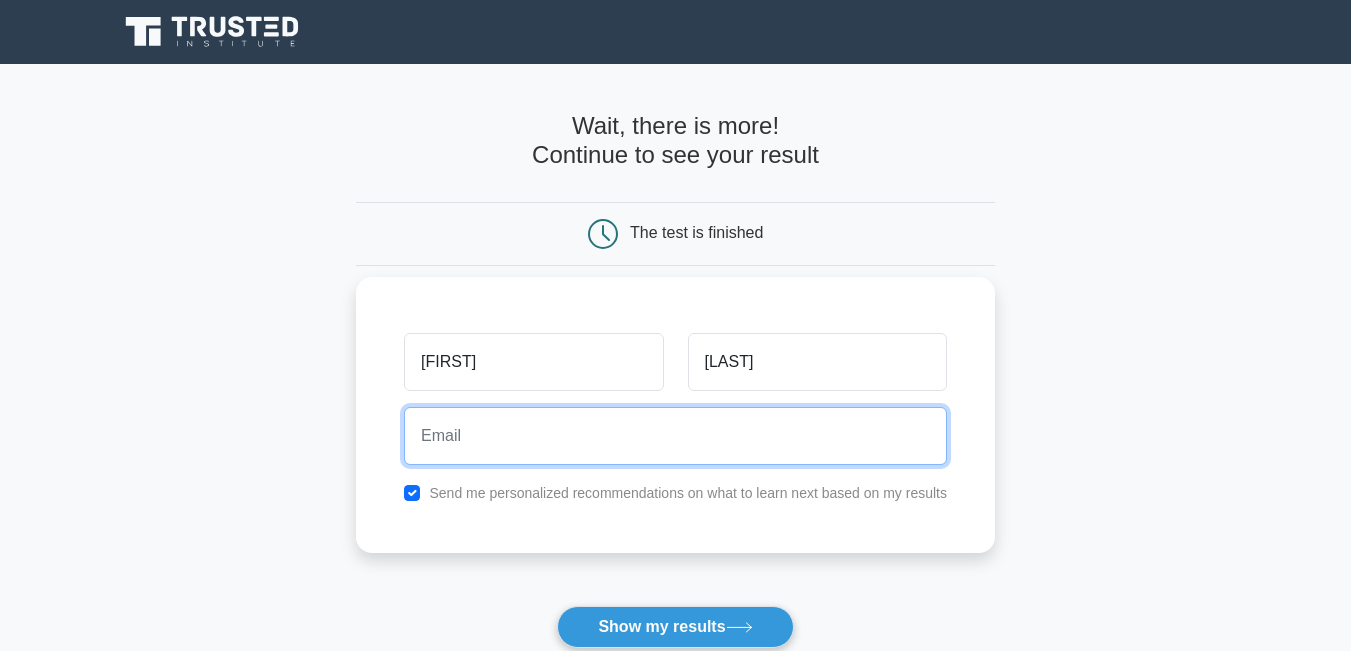 click at bounding box center (675, 436) 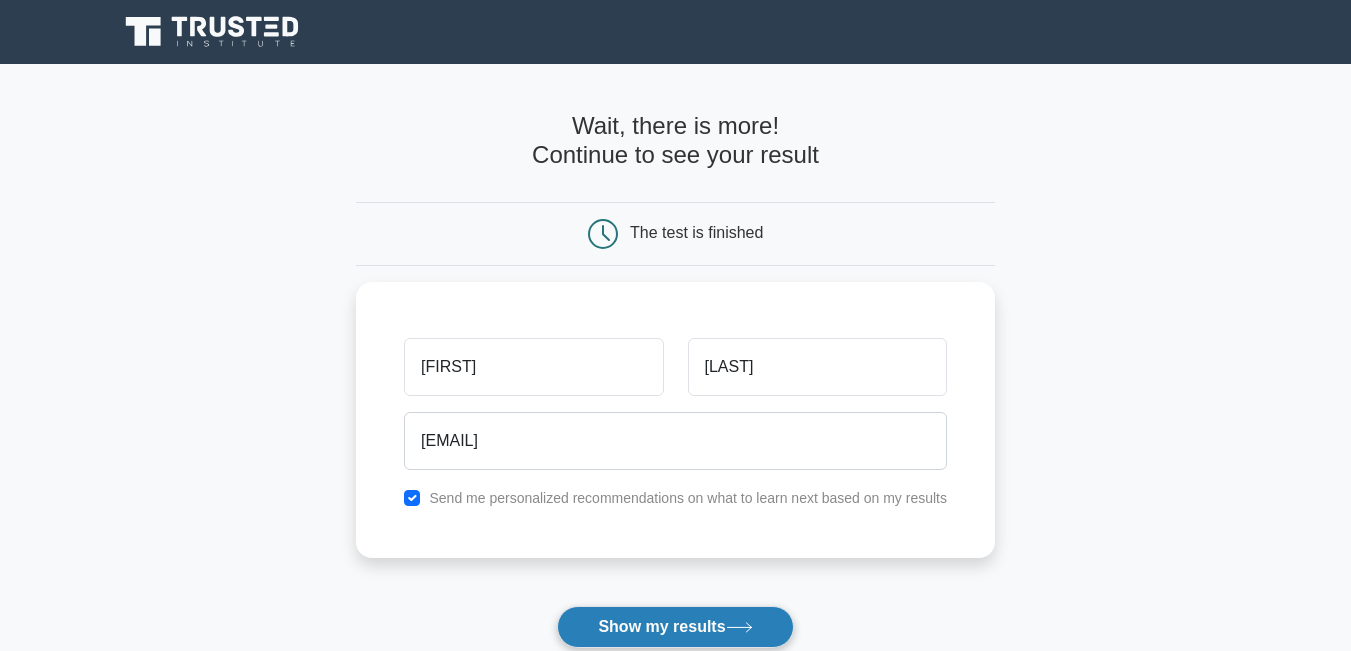click on "Show my results" at bounding box center (675, 627) 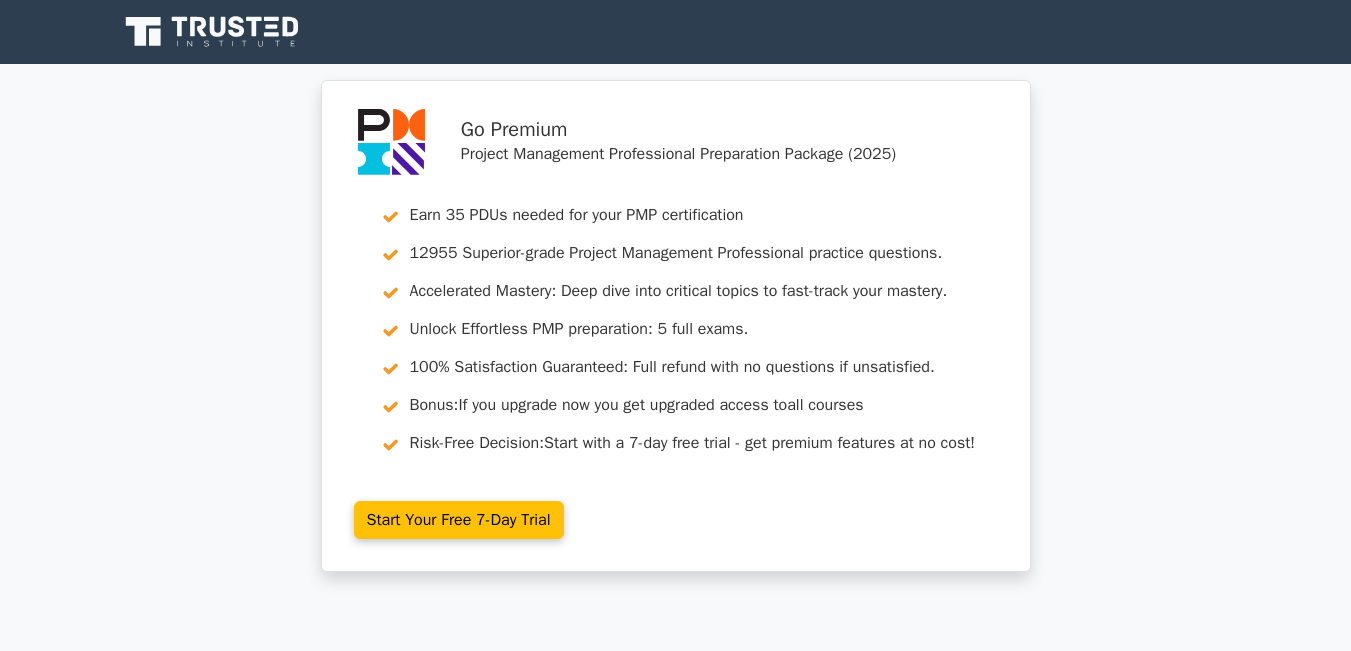 scroll, scrollTop: 0, scrollLeft: 0, axis: both 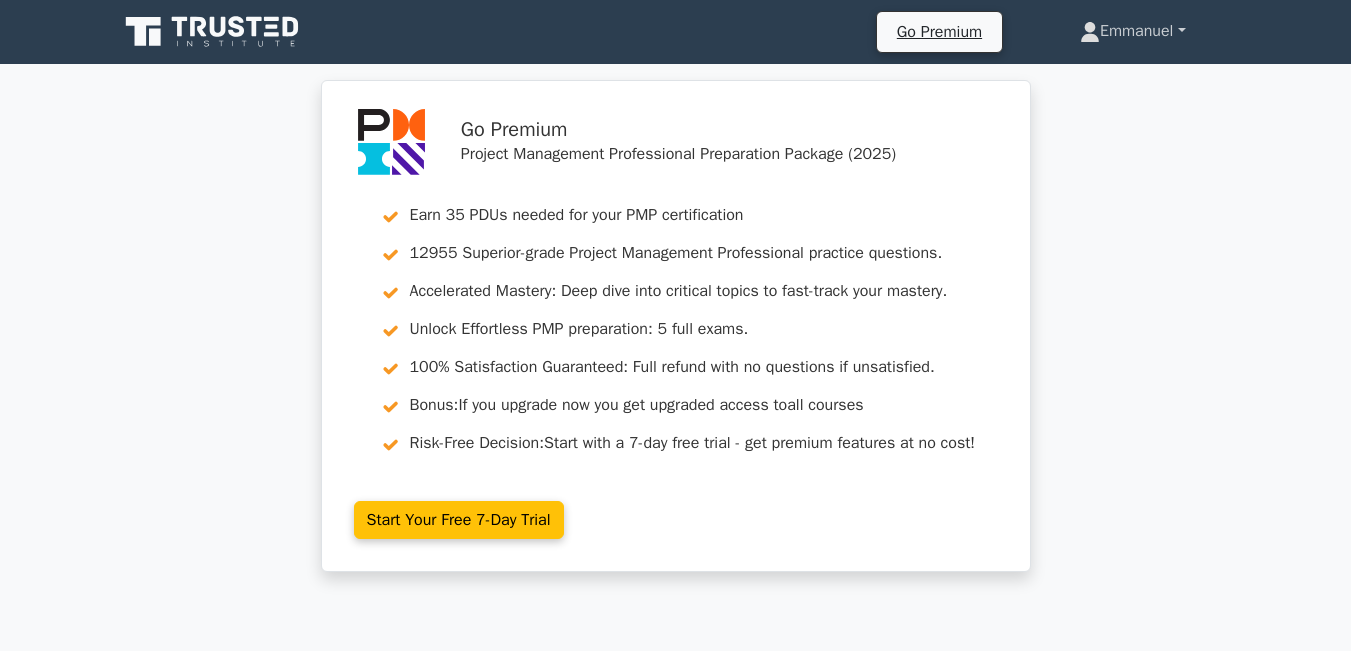 click on "Emmanuel" at bounding box center [1133, 31] 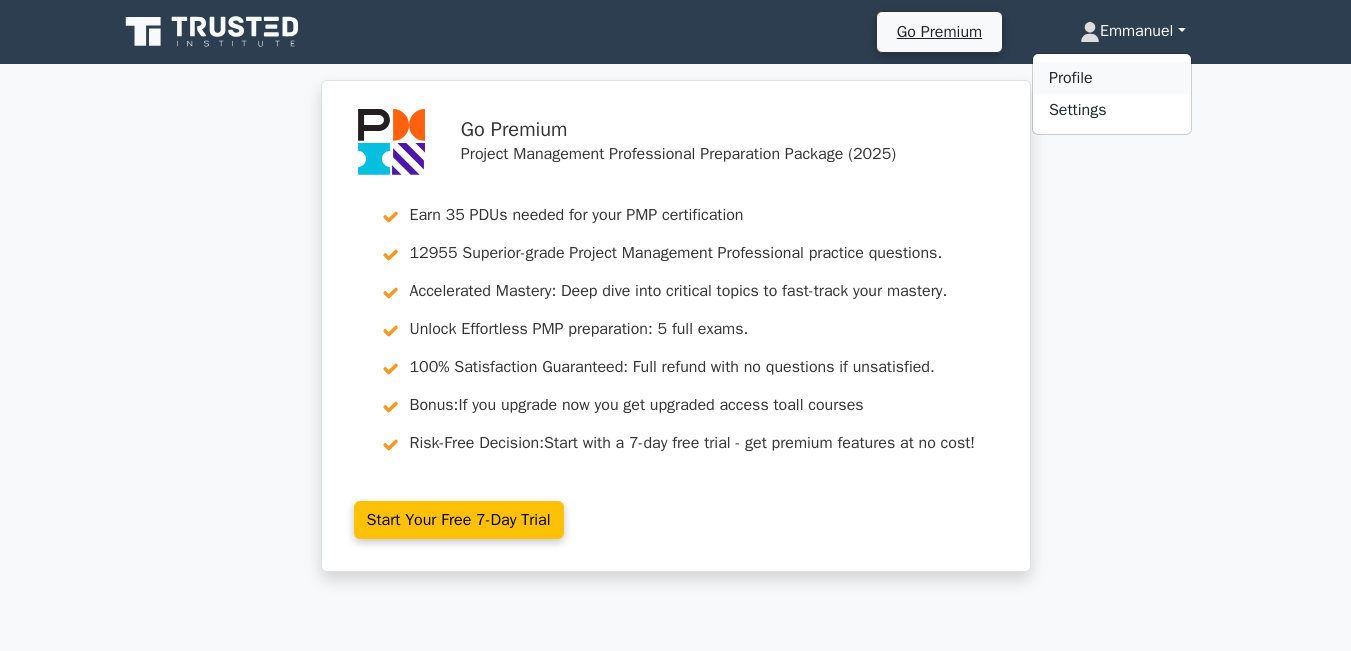 click on "Profile" at bounding box center [1112, 78] 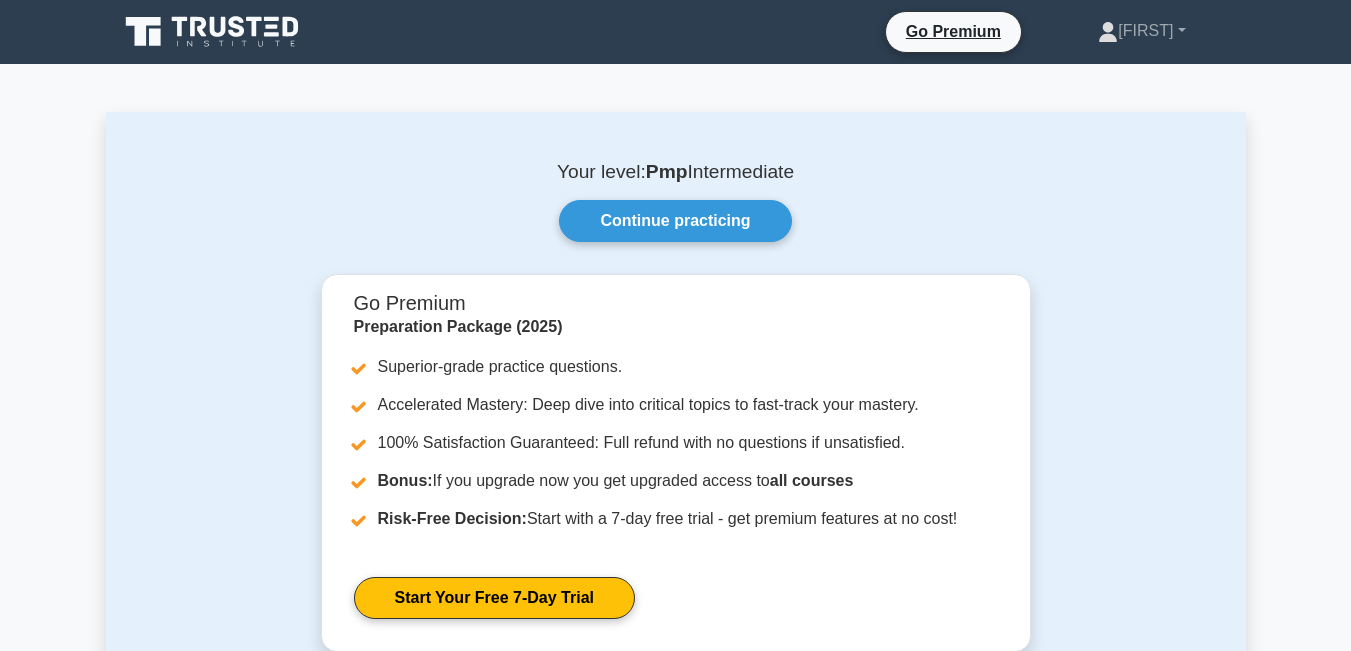 scroll, scrollTop: 0, scrollLeft: 0, axis: both 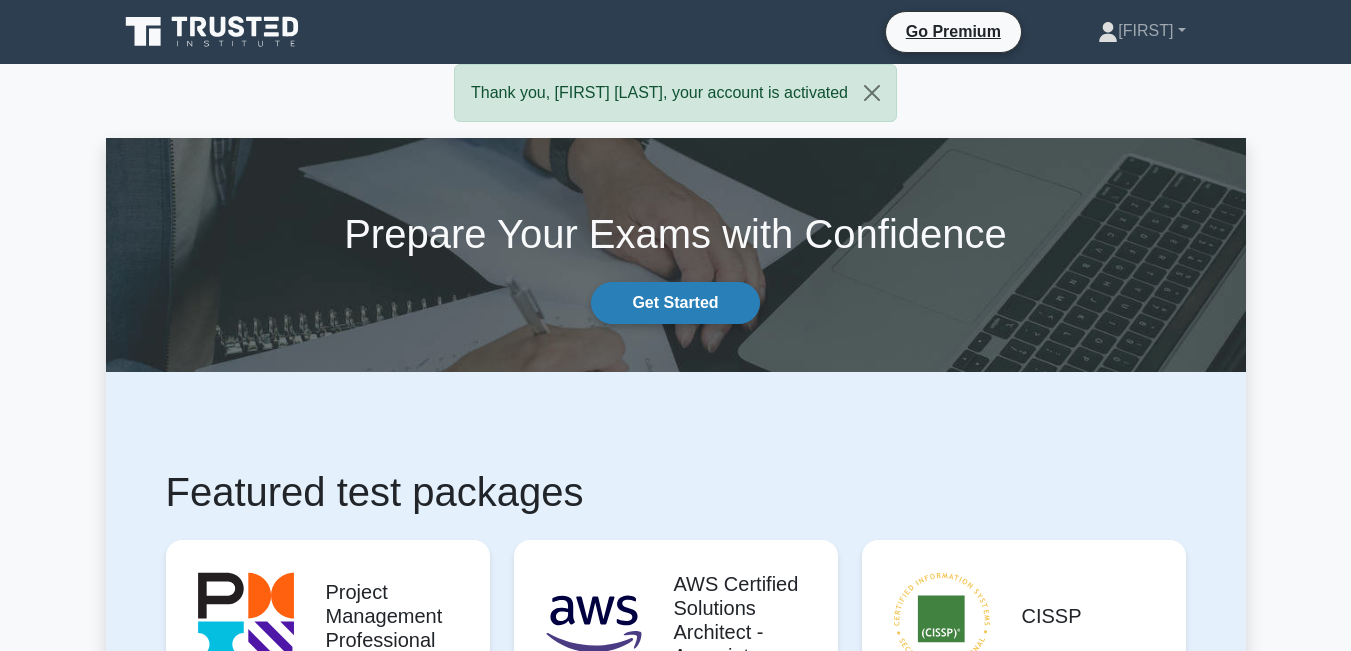 click on "Get Started" at bounding box center (675, 303) 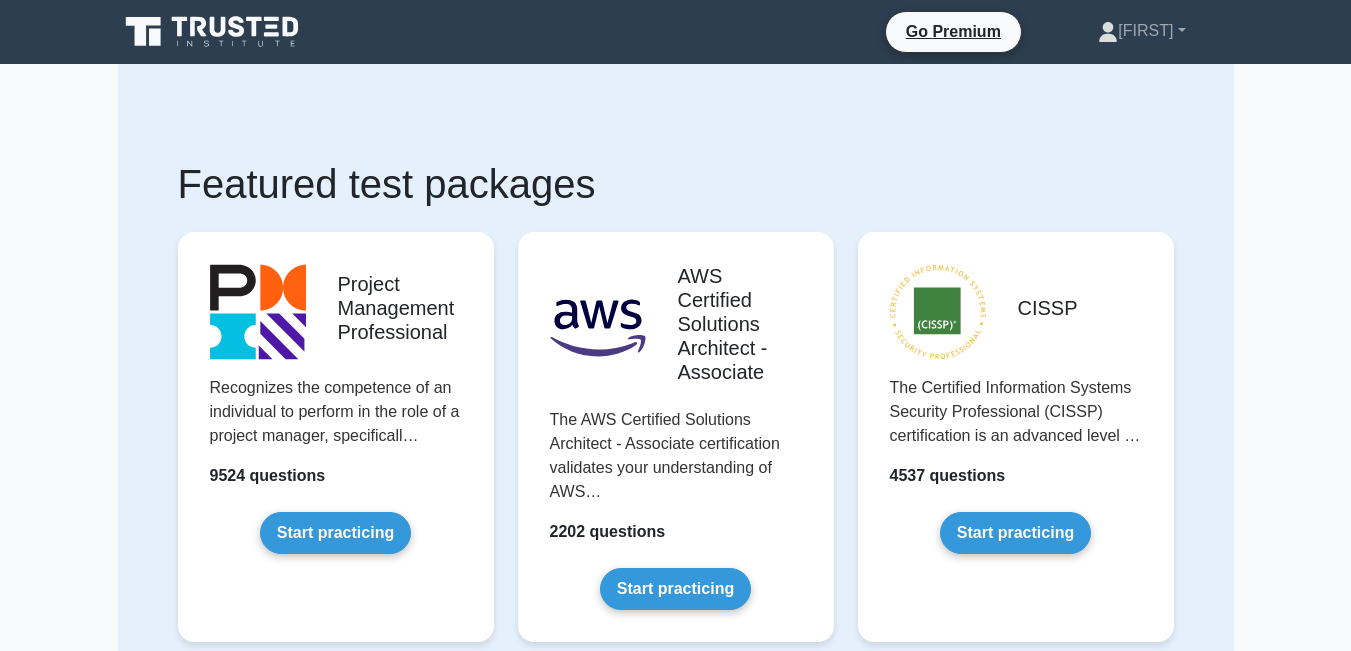 scroll, scrollTop: 0, scrollLeft: 0, axis: both 